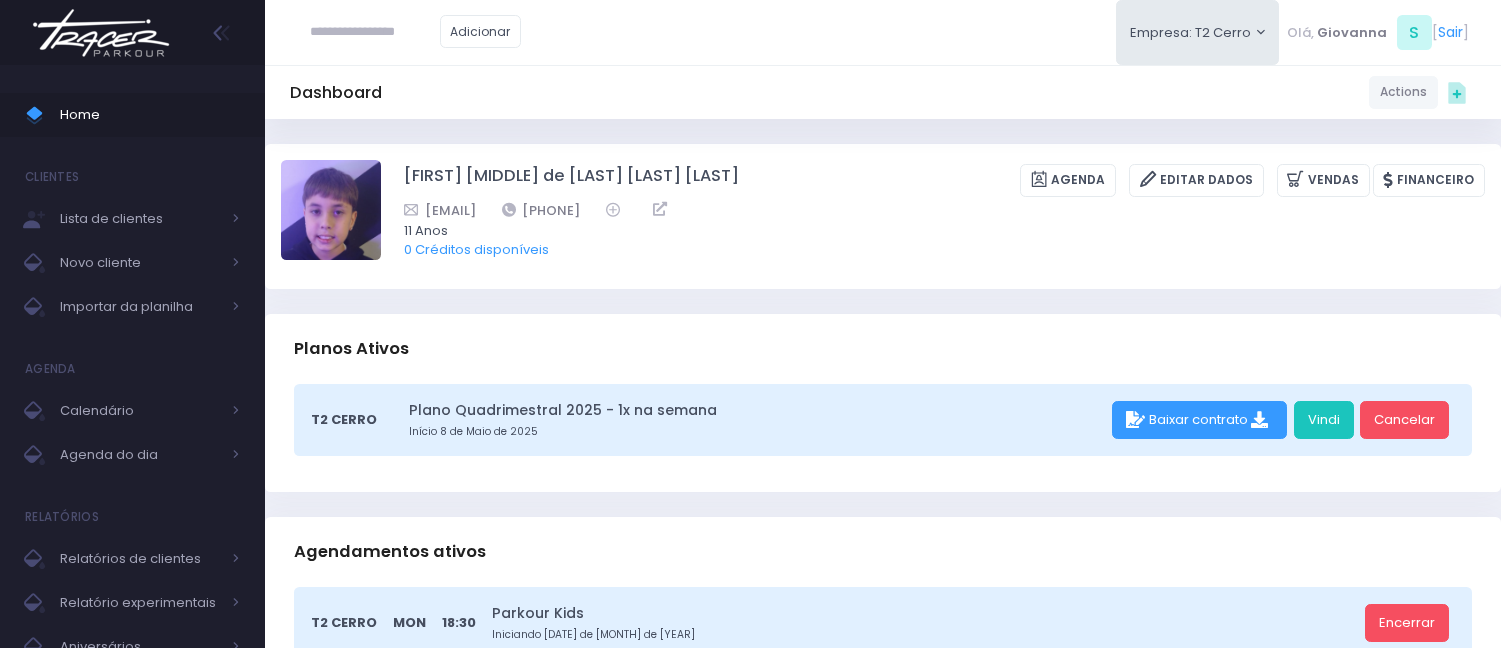 scroll, scrollTop: 0, scrollLeft: 0, axis: both 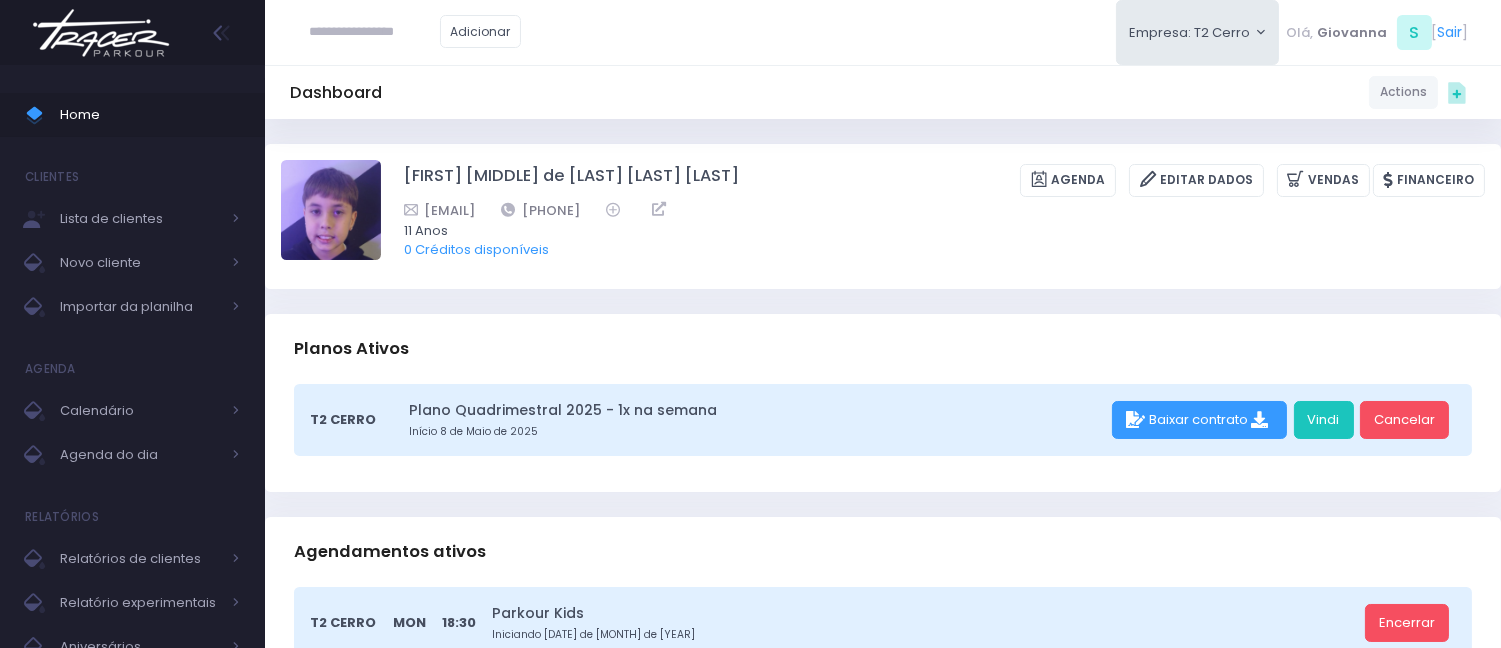 click at bounding box center [101, 33] 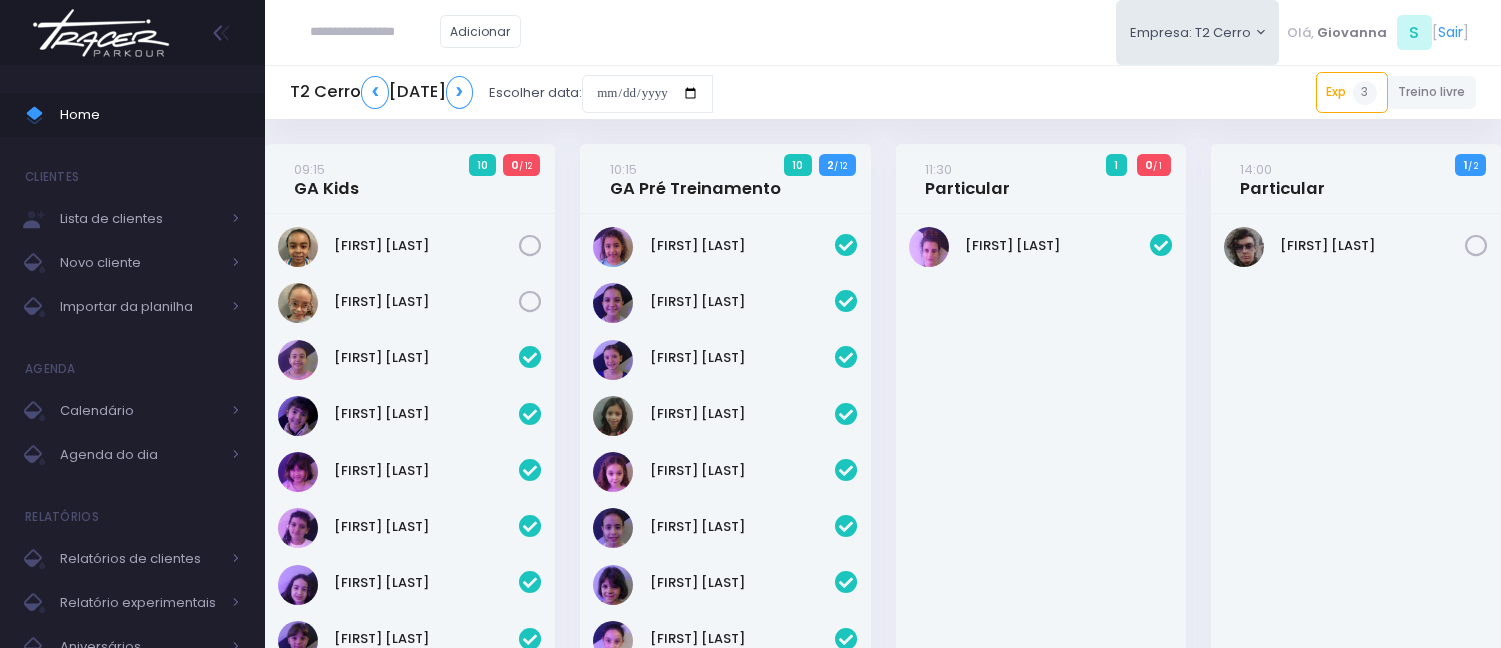scroll, scrollTop: 0, scrollLeft: 0, axis: both 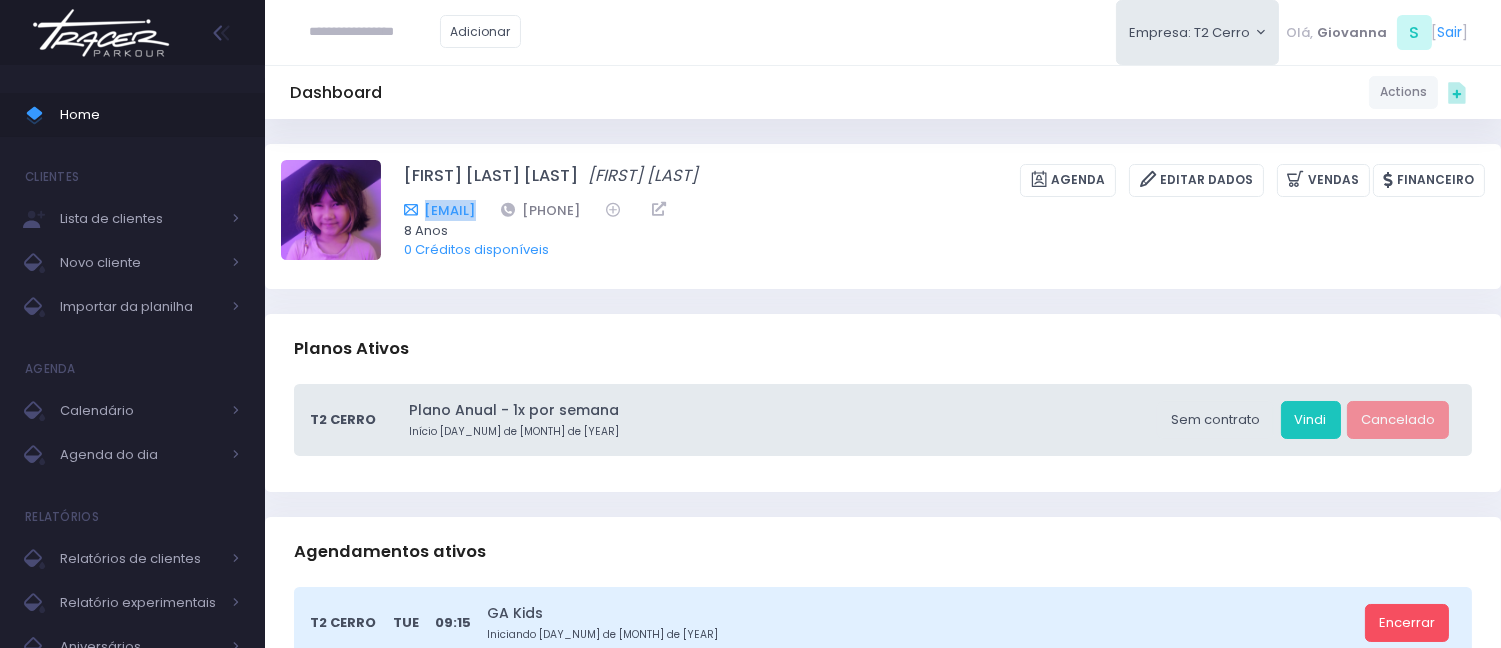 drag, startPoint x: 615, startPoint y: 208, endPoint x: 406, endPoint y: 206, distance: 209.00957 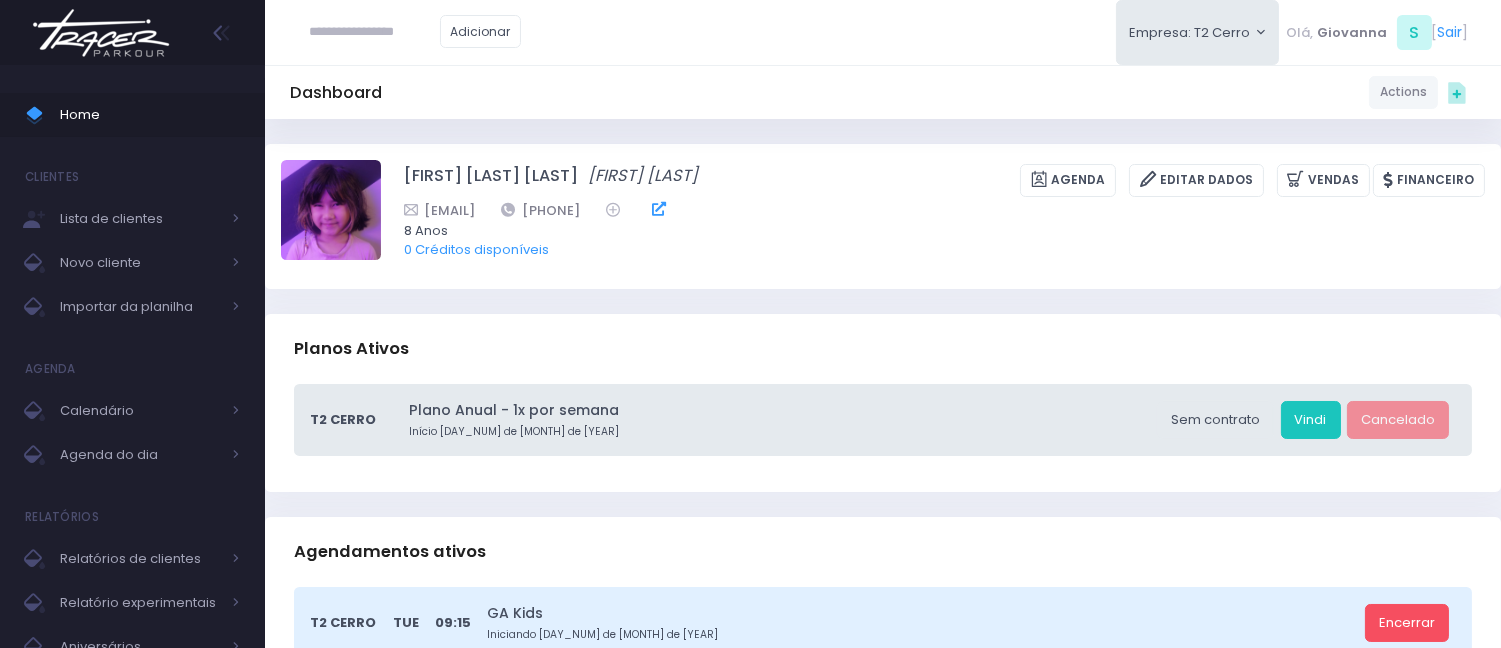 drag, startPoint x: 897, startPoint y: 218, endPoint x: 816, endPoint y: 205, distance: 82.036575 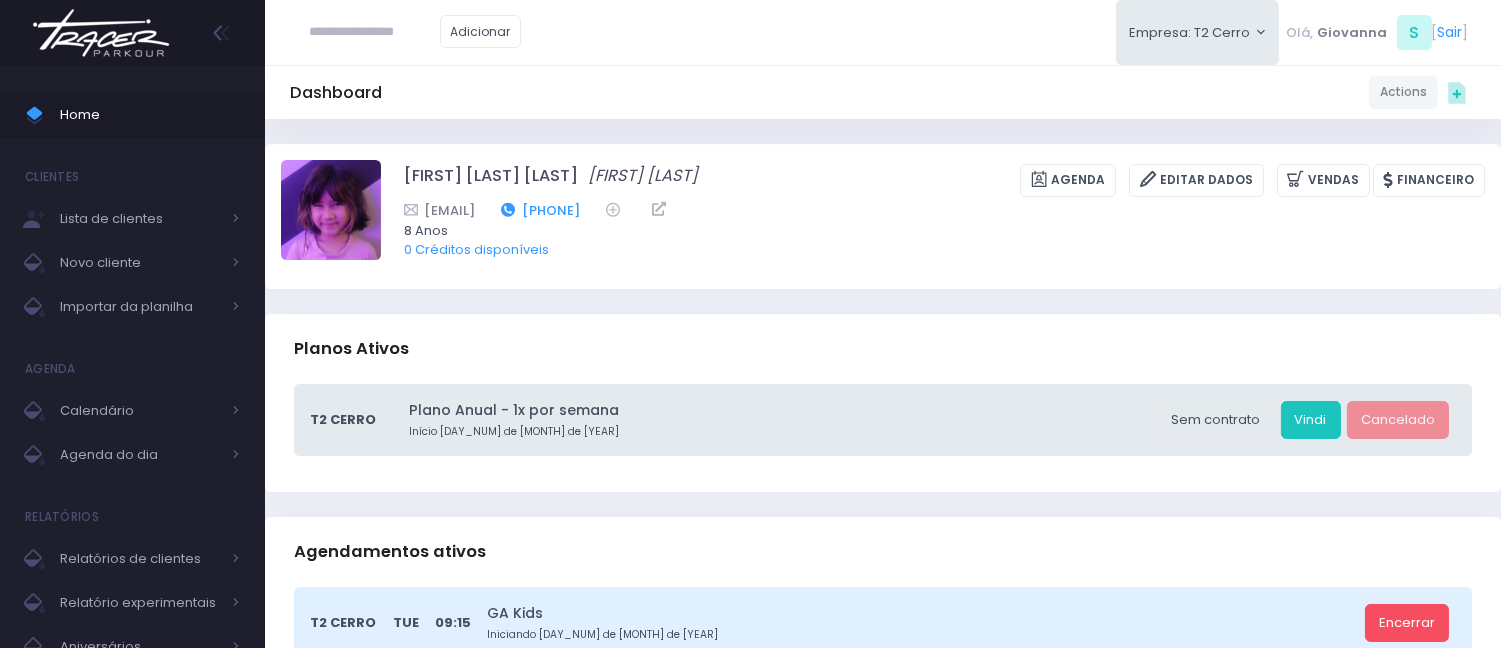 drag, startPoint x: 733, startPoint y: 206, endPoint x: 645, endPoint y: 207, distance: 88.005684 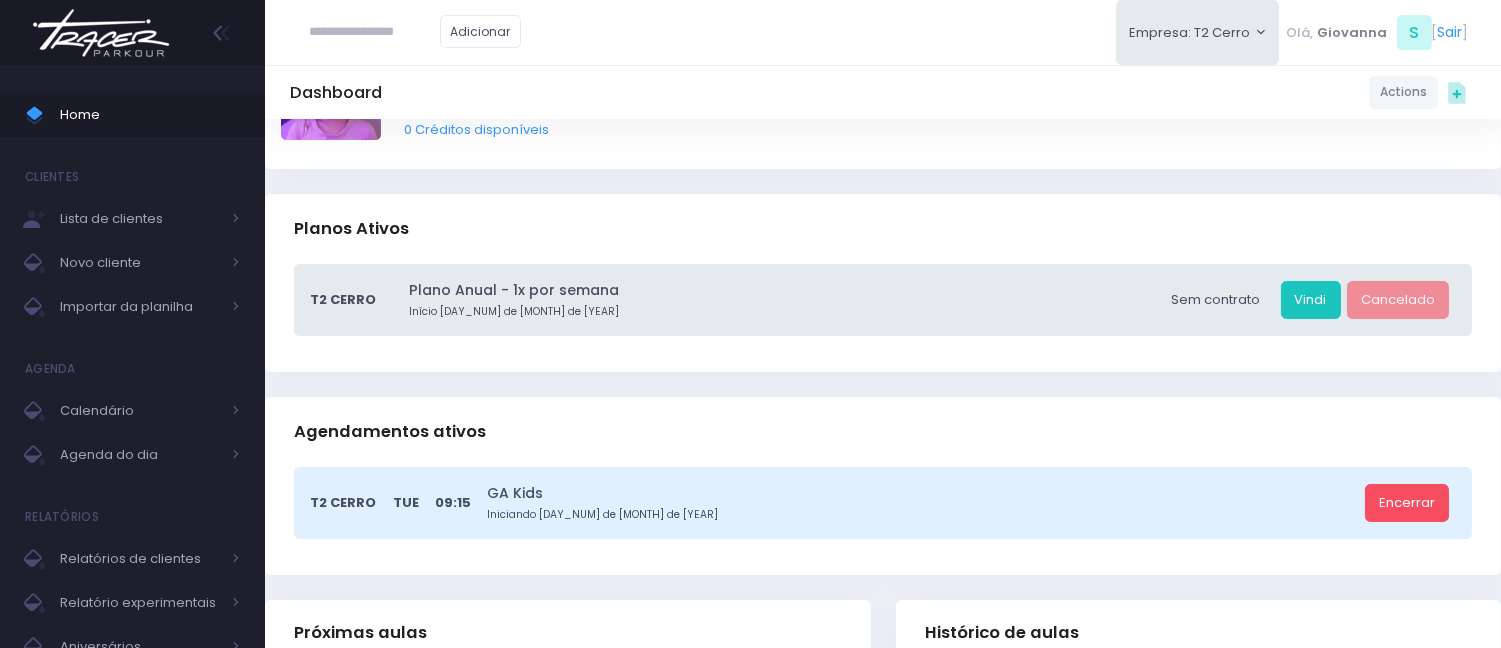 scroll, scrollTop: 111, scrollLeft: 0, axis: vertical 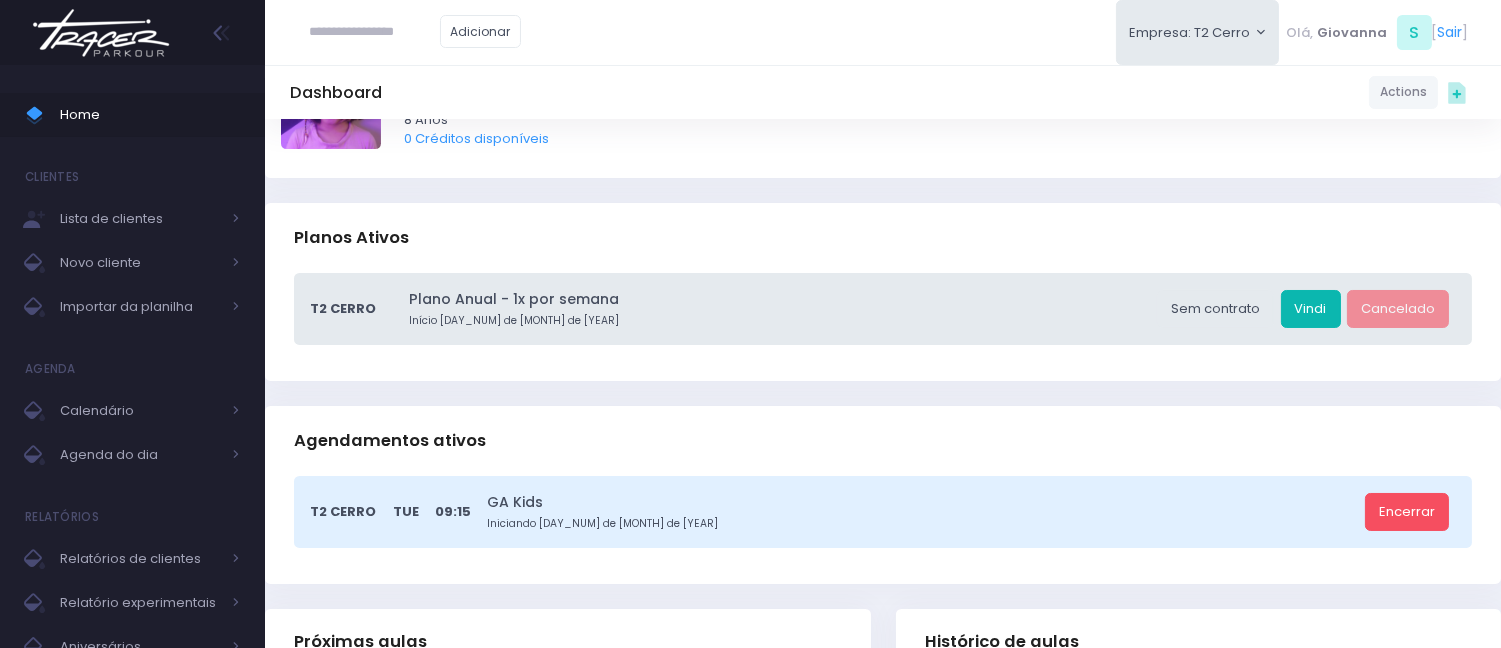 click on "Vindi" at bounding box center [1311, 309] 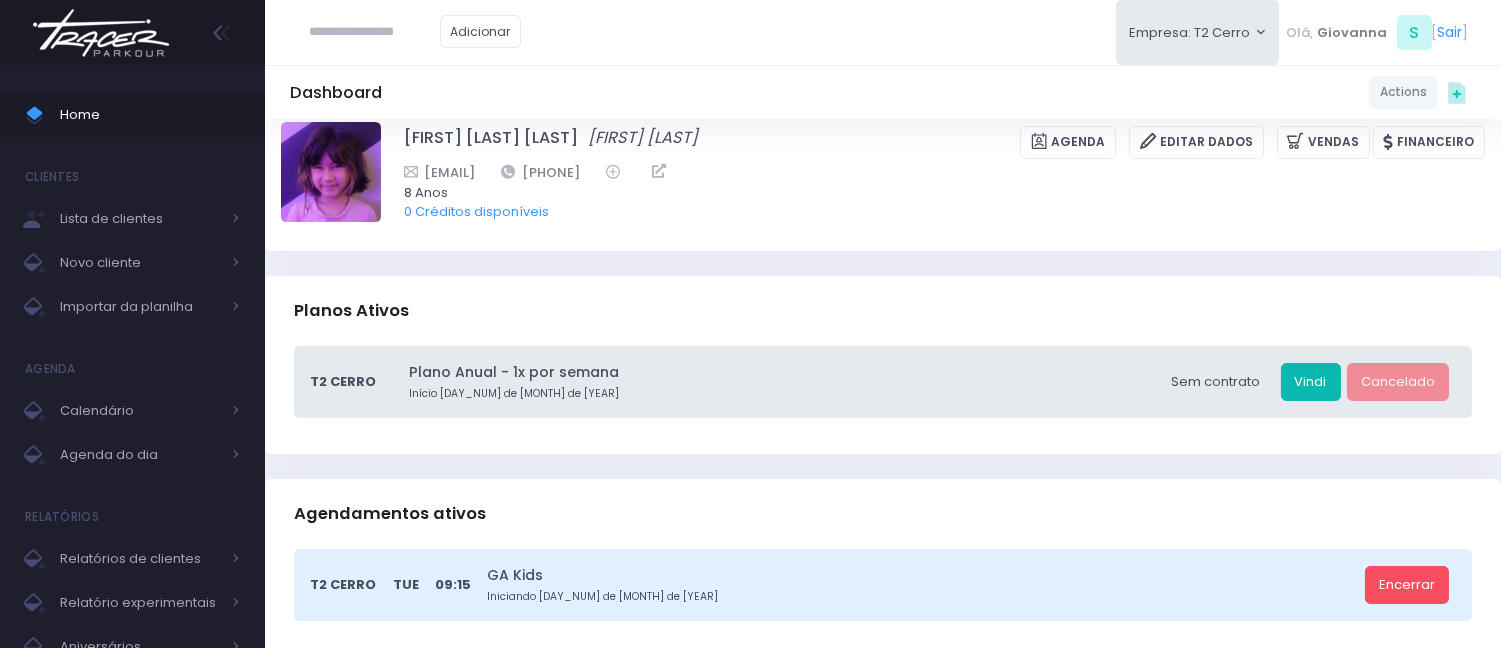 scroll, scrollTop: 0, scrollLeft: 0, axis: both 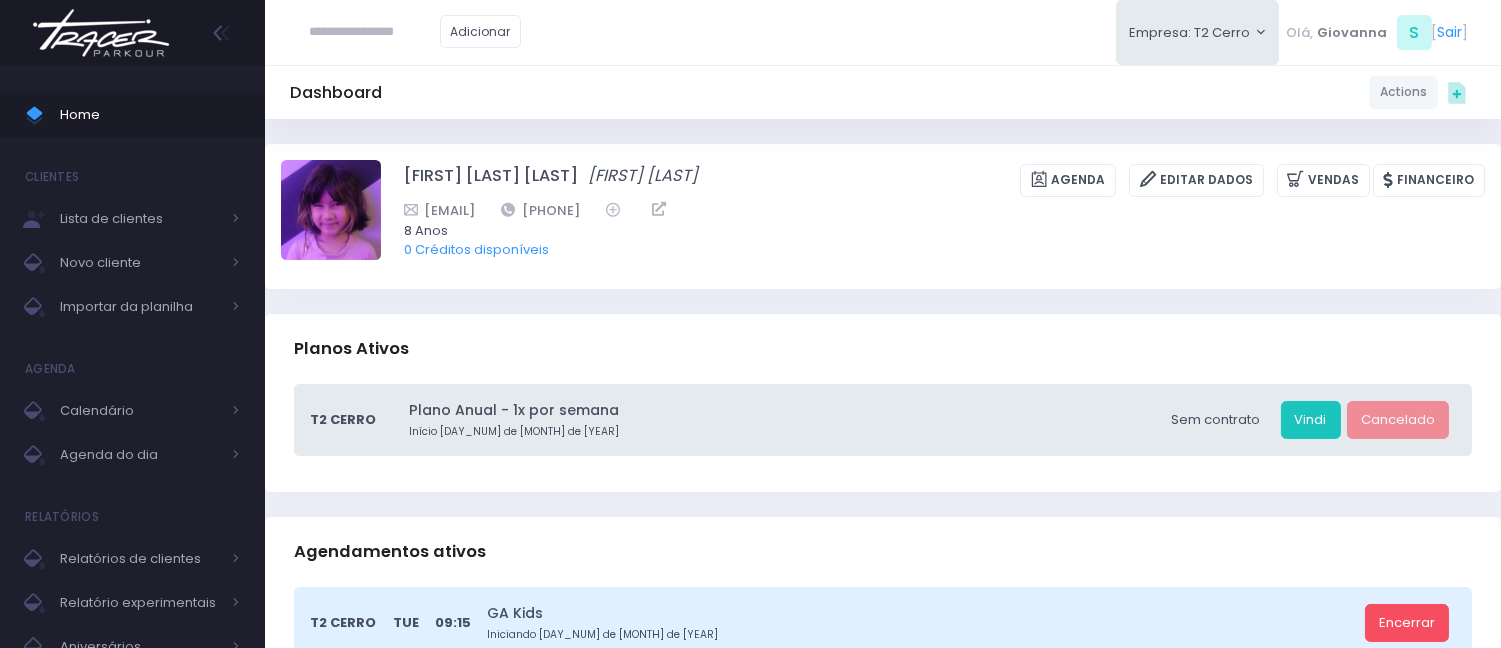 click at bounding box center (375, 32) 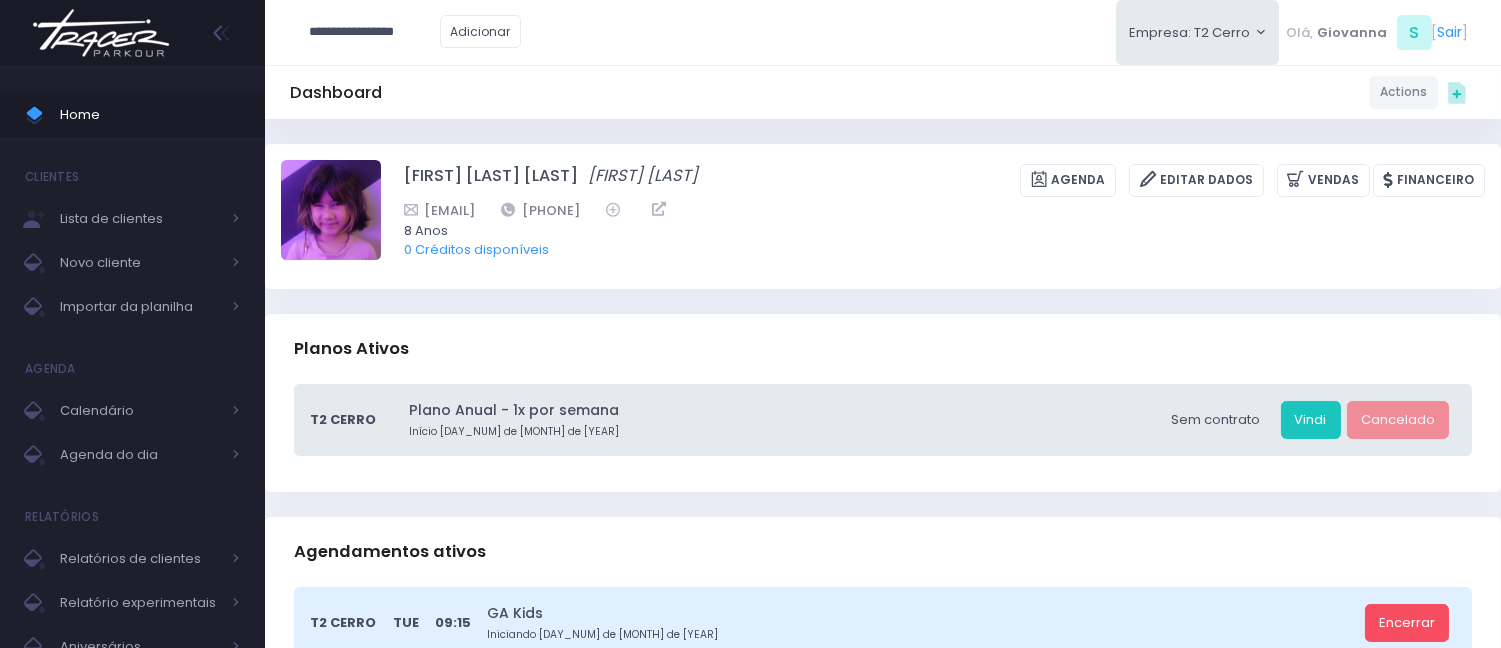 click on "**********" at bounding box center (375, 32) 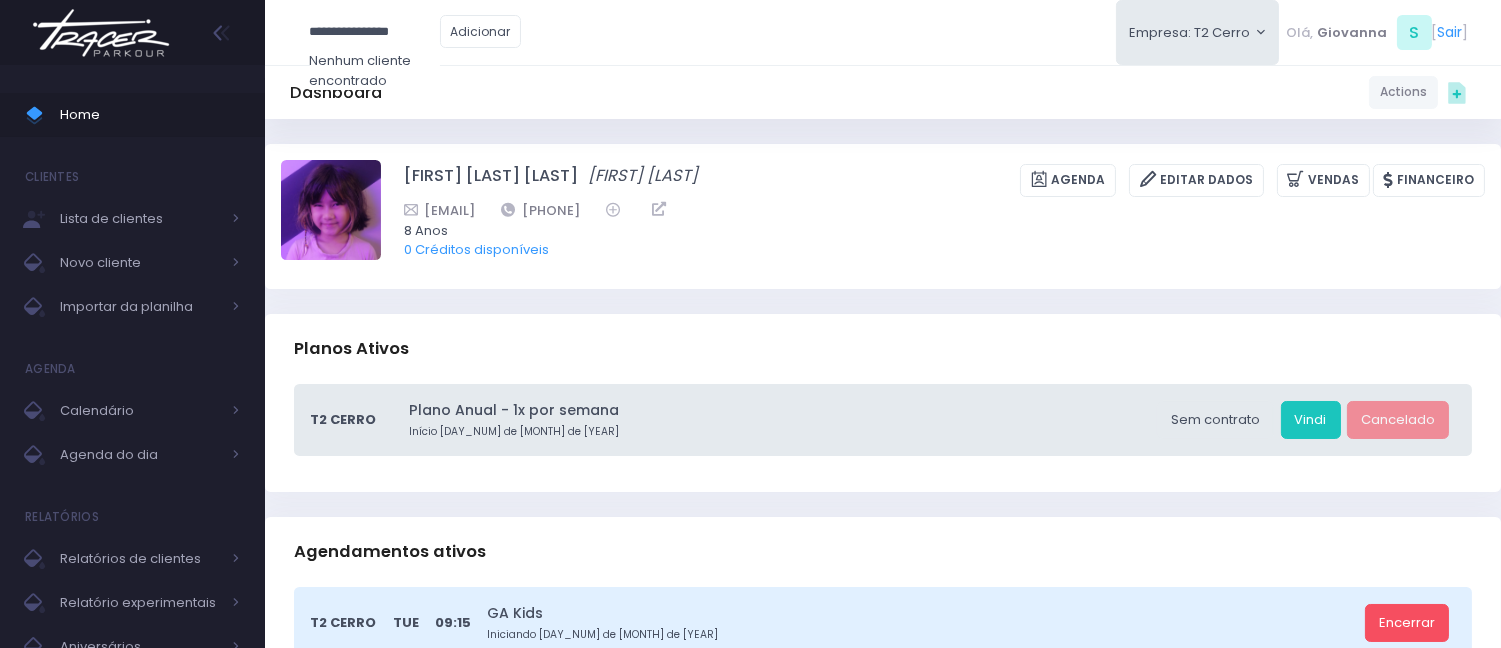 click on "**********" at bounding box center (375, 32) 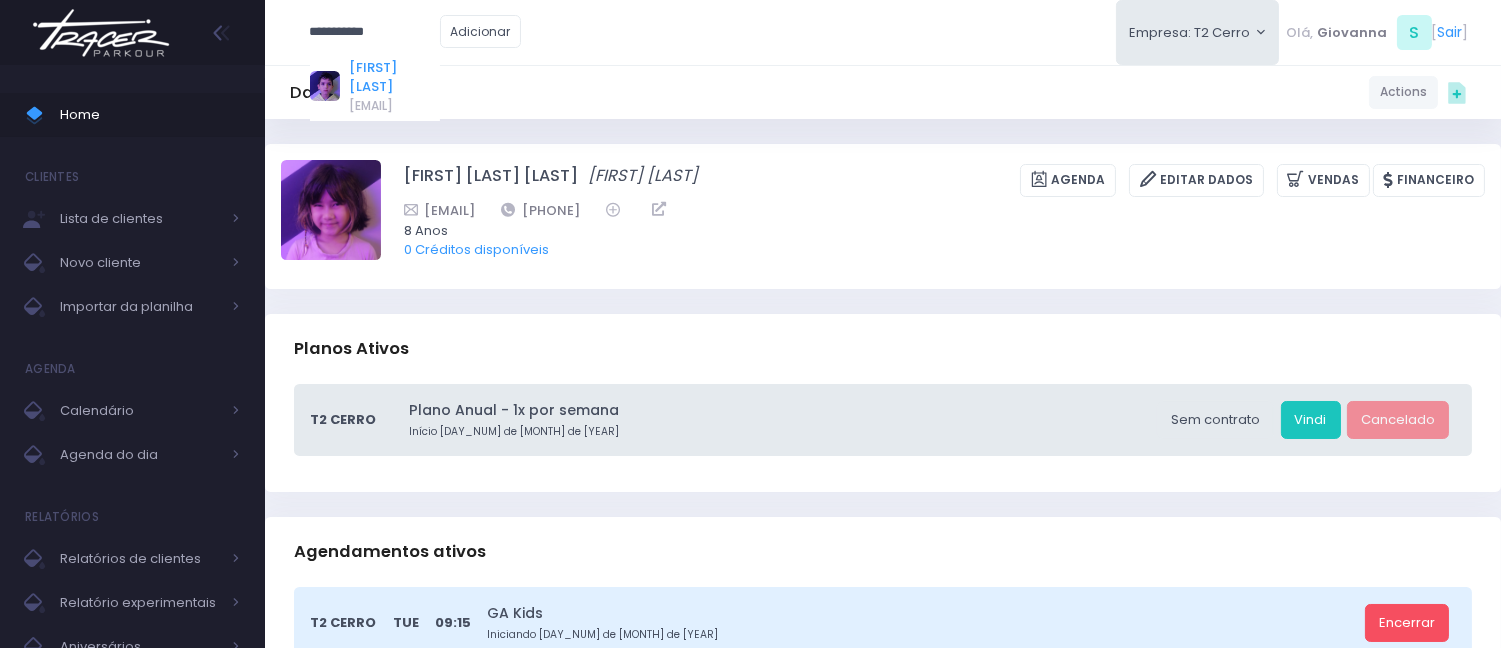 click on "Otávio  Faria Adamo" at bounding box center [394, 77] 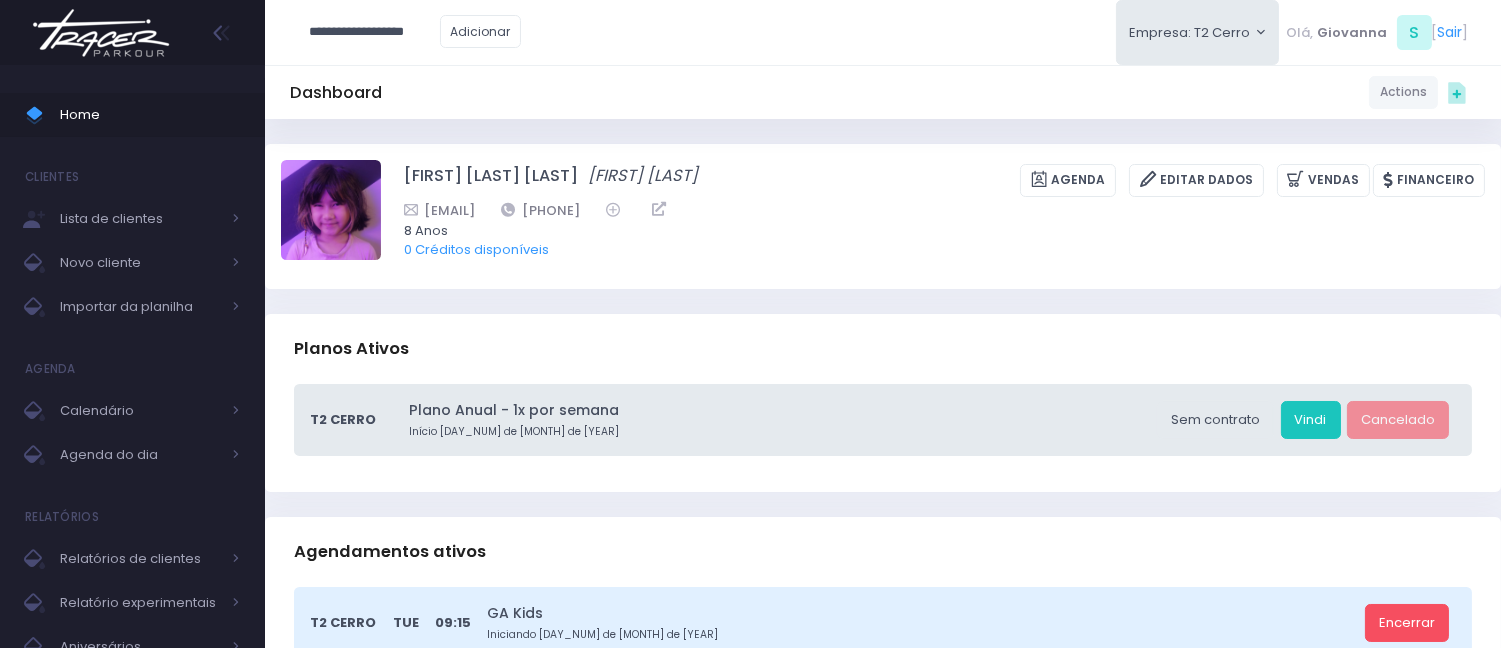 type on "**********" 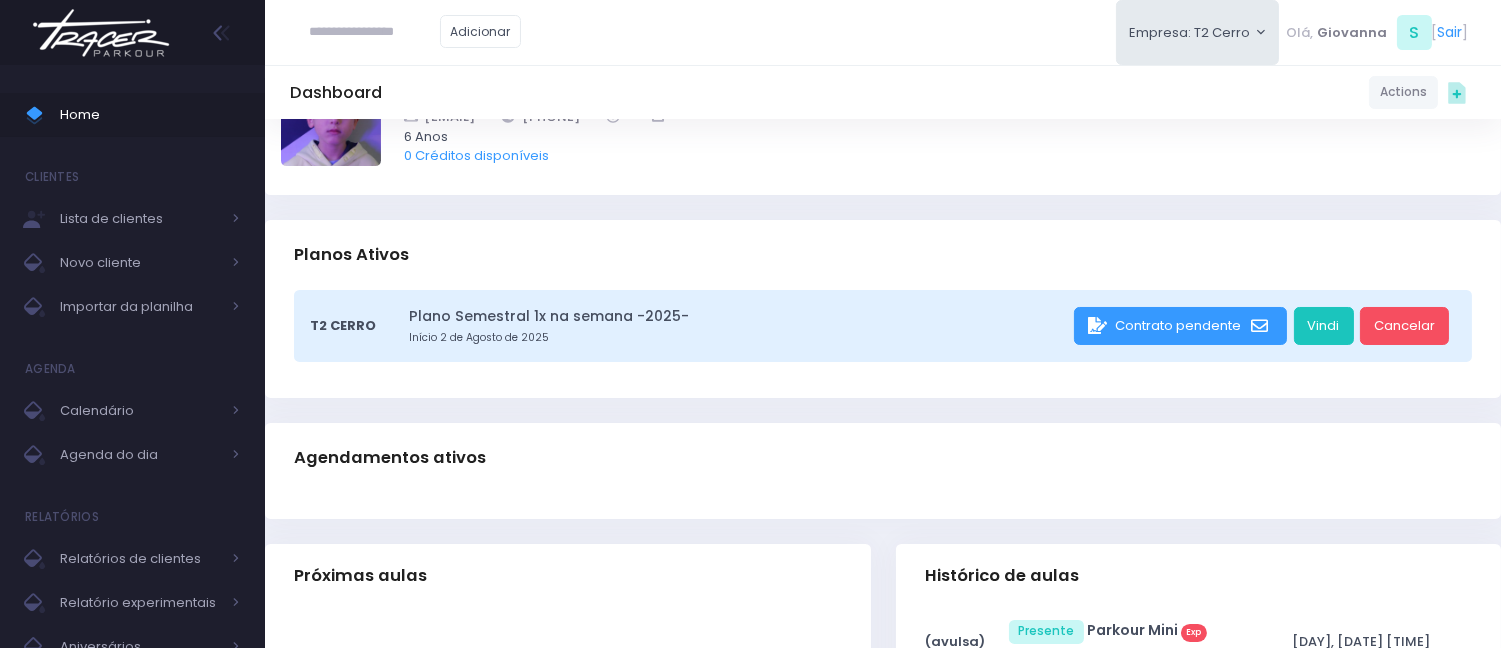 scroll, scrollTop: 0, scrollLeft: 0, axis: both 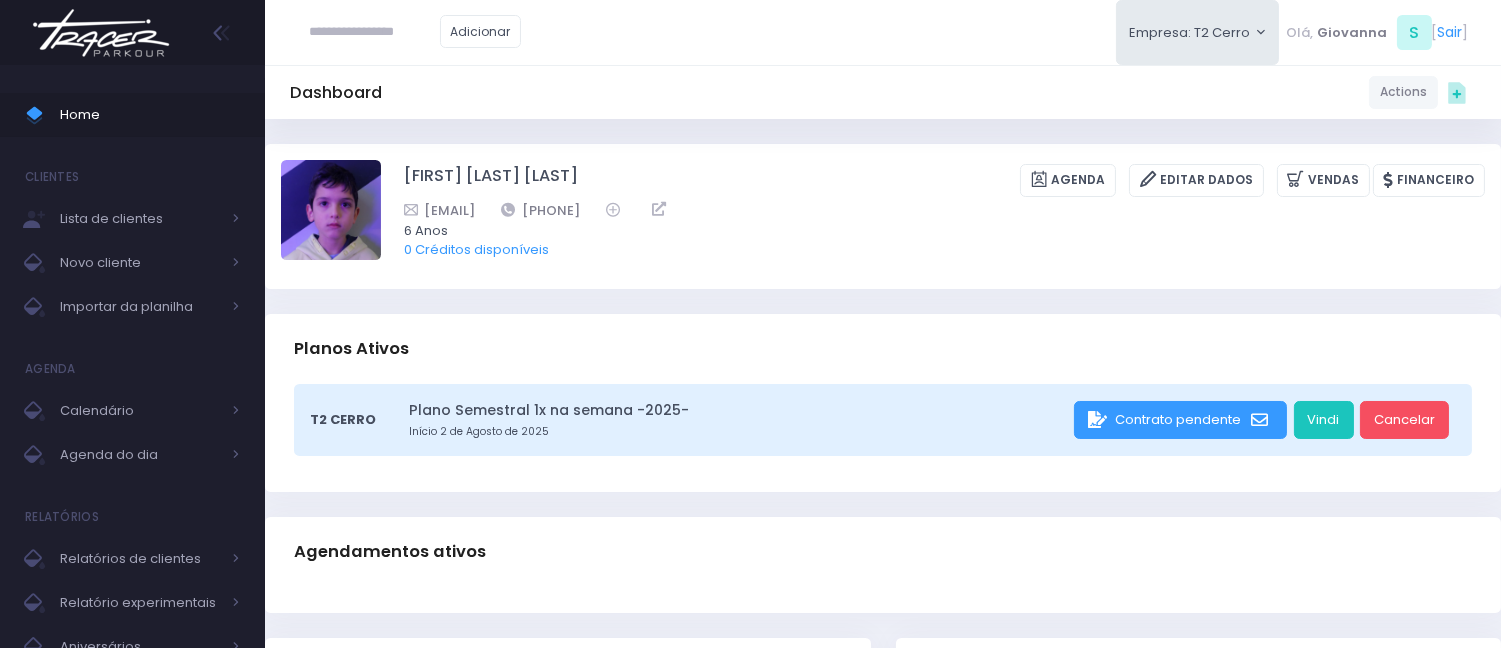 click at bounding box center [101, 33] 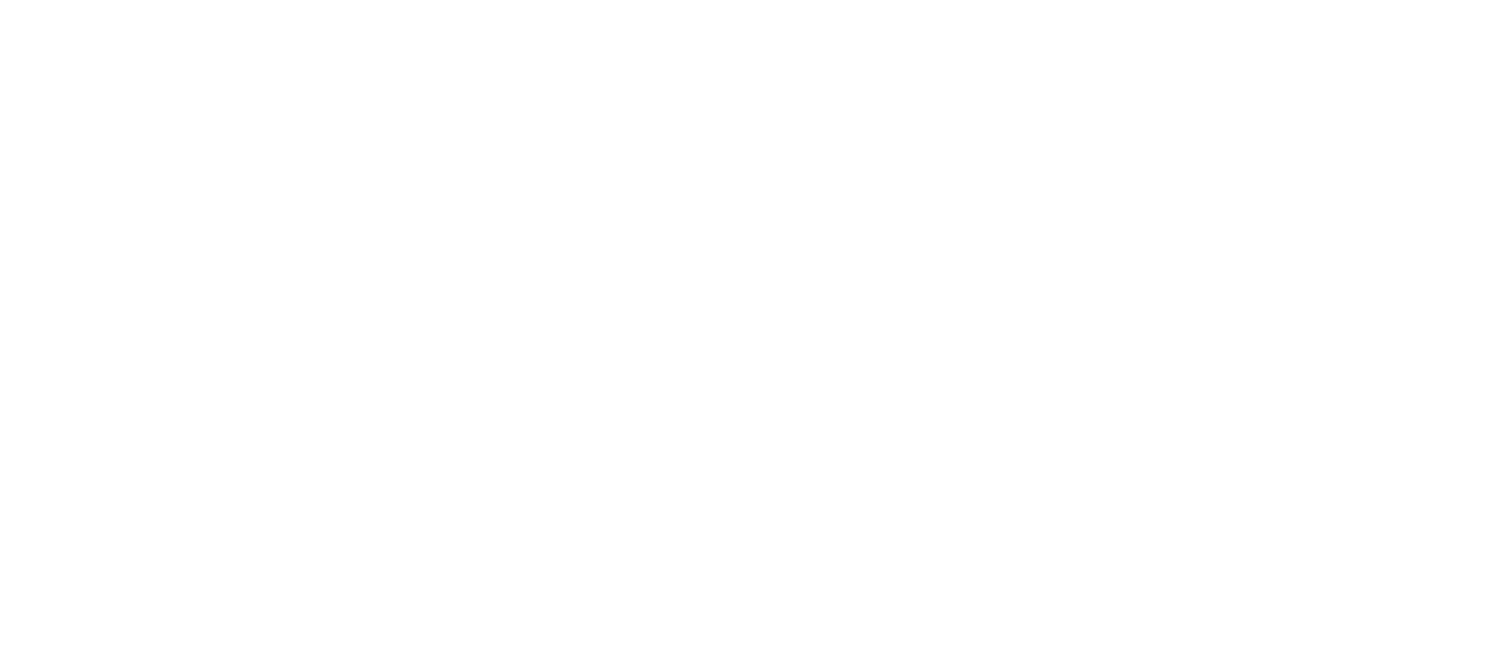 scroll, scrollTop: 0, scrollLeft: 0, axis: both 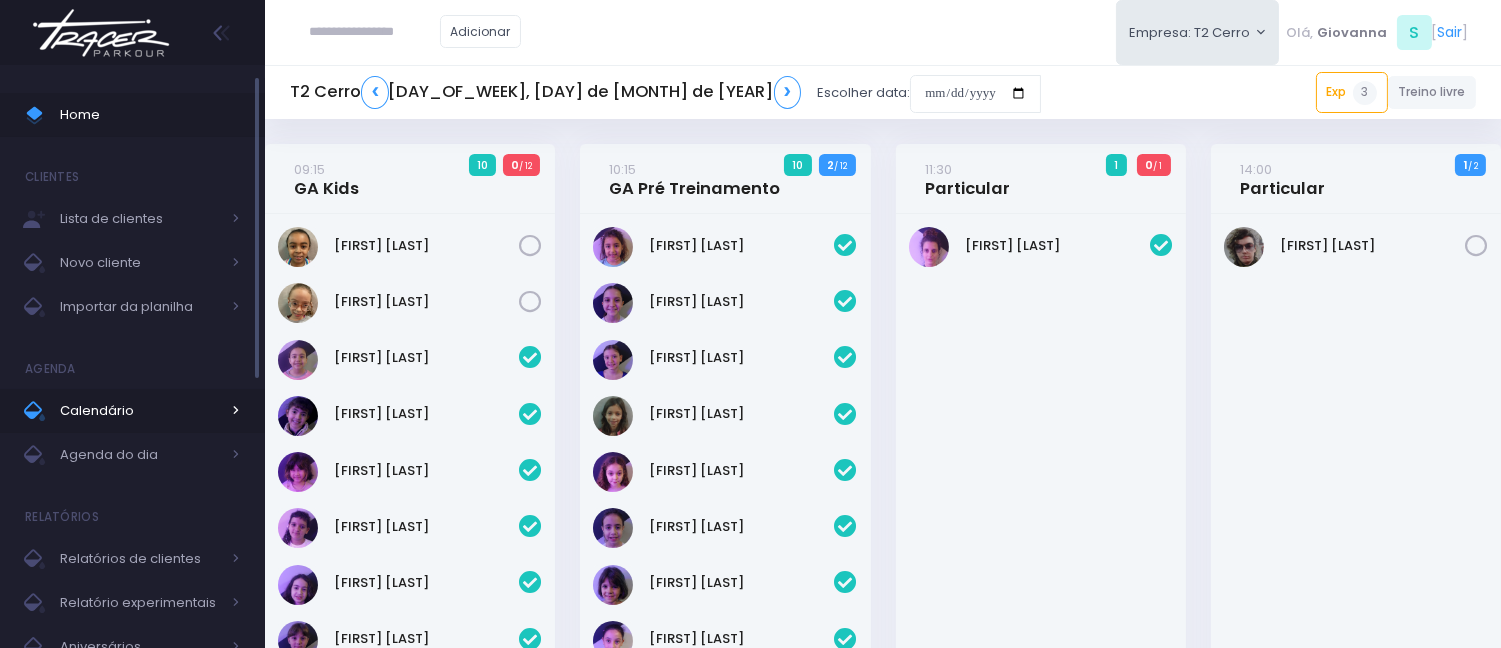 click on "Calendário" at bounding box center (140, 411) 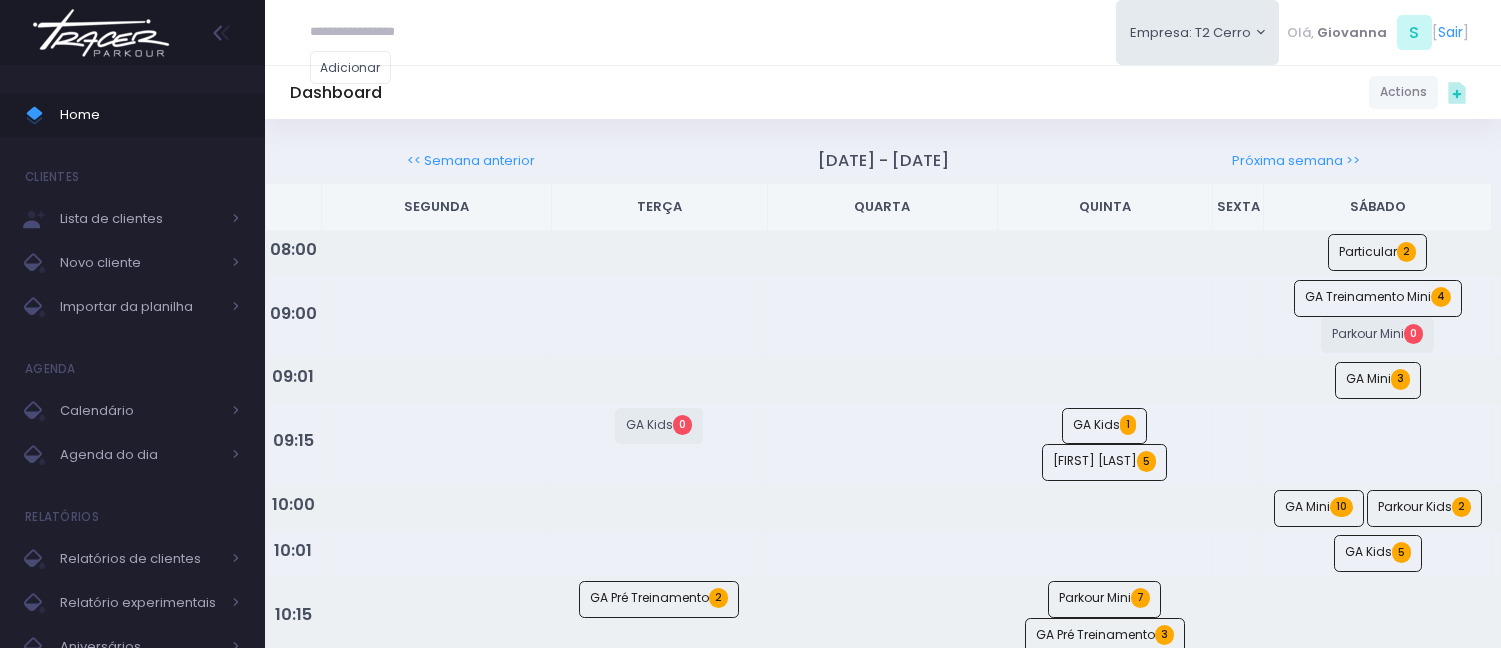 scroll, scrollTop: 0, scrollLeft: 0, axis: both 